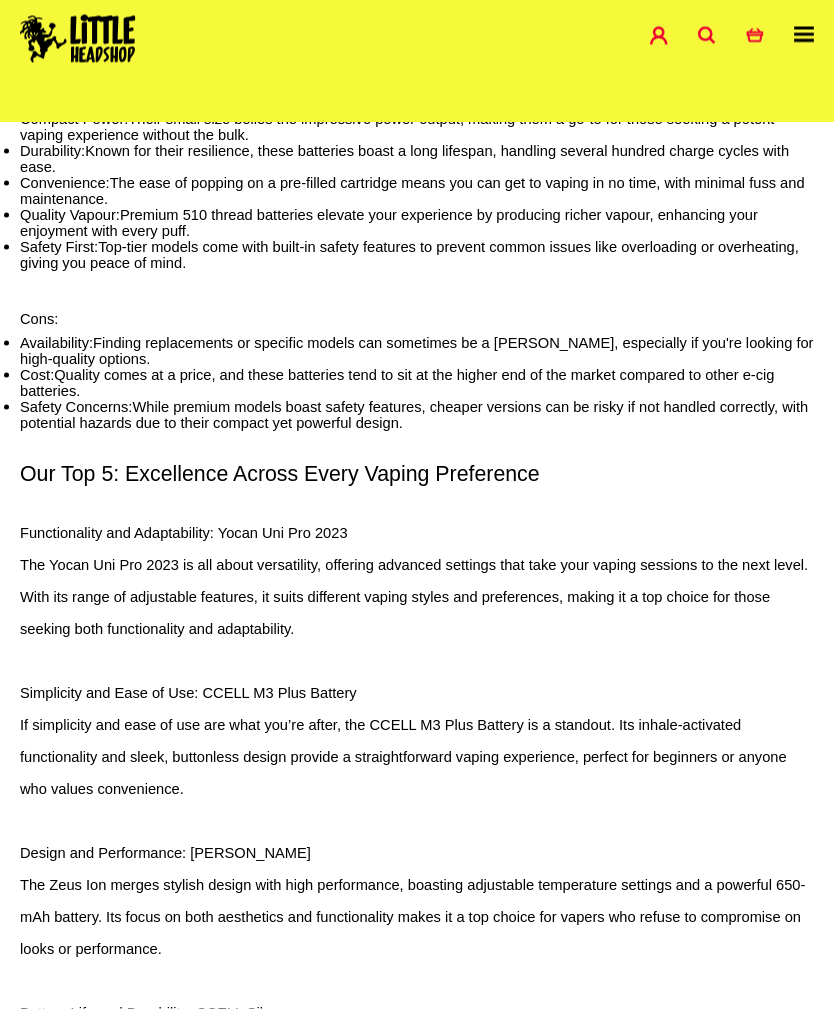 scroll, scrollTop: 1670, scrollLeft: 0, axis: vertical 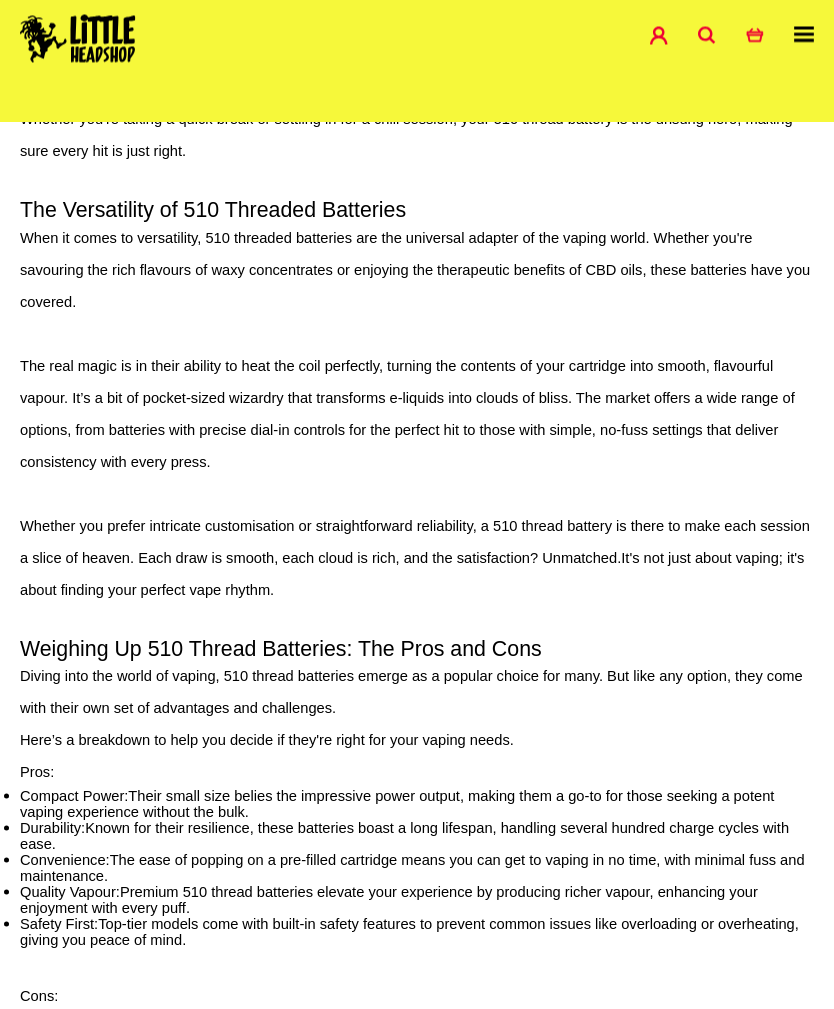 click at bounding box center (804, 35) 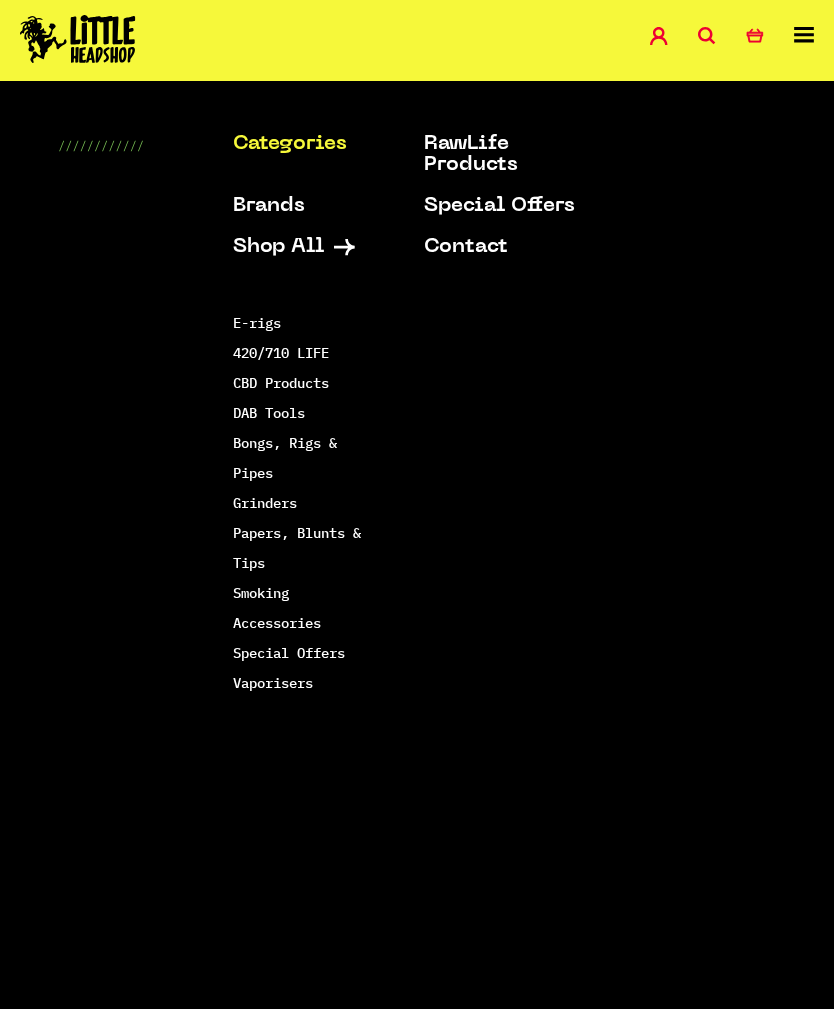 click on "CBD Products" at bounding box center (281, 383) 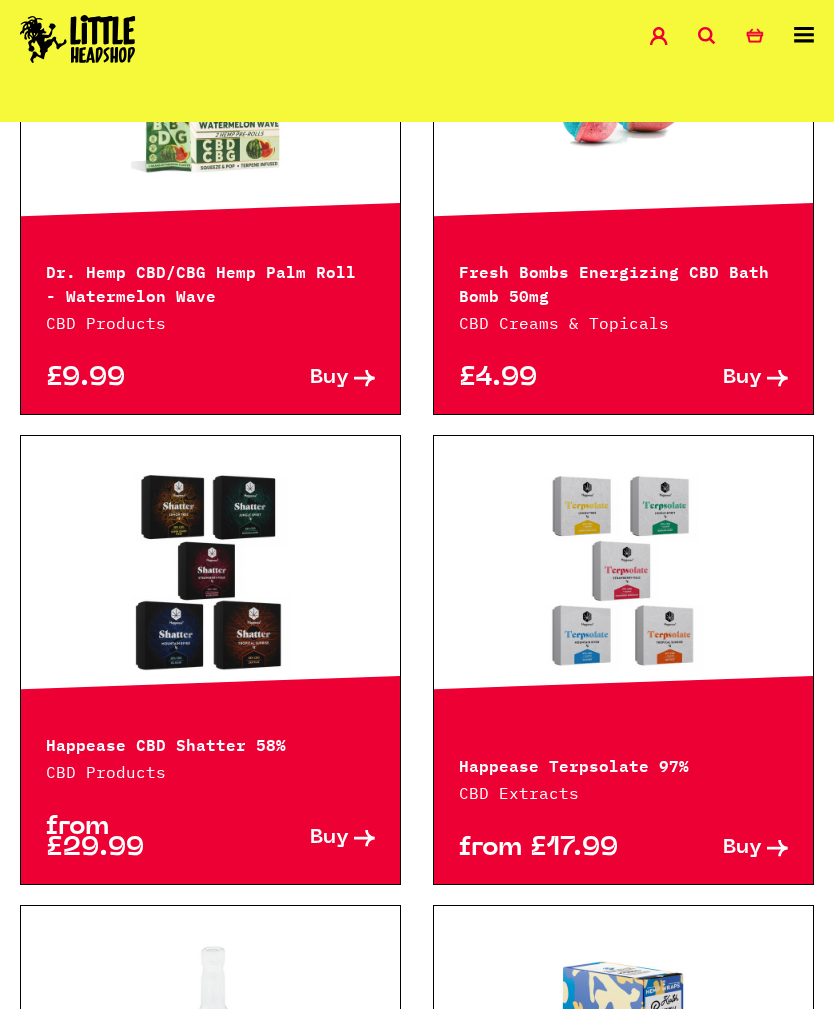 scroll, scrollTop: 2612, scrollLeft: 0, axis: vertical 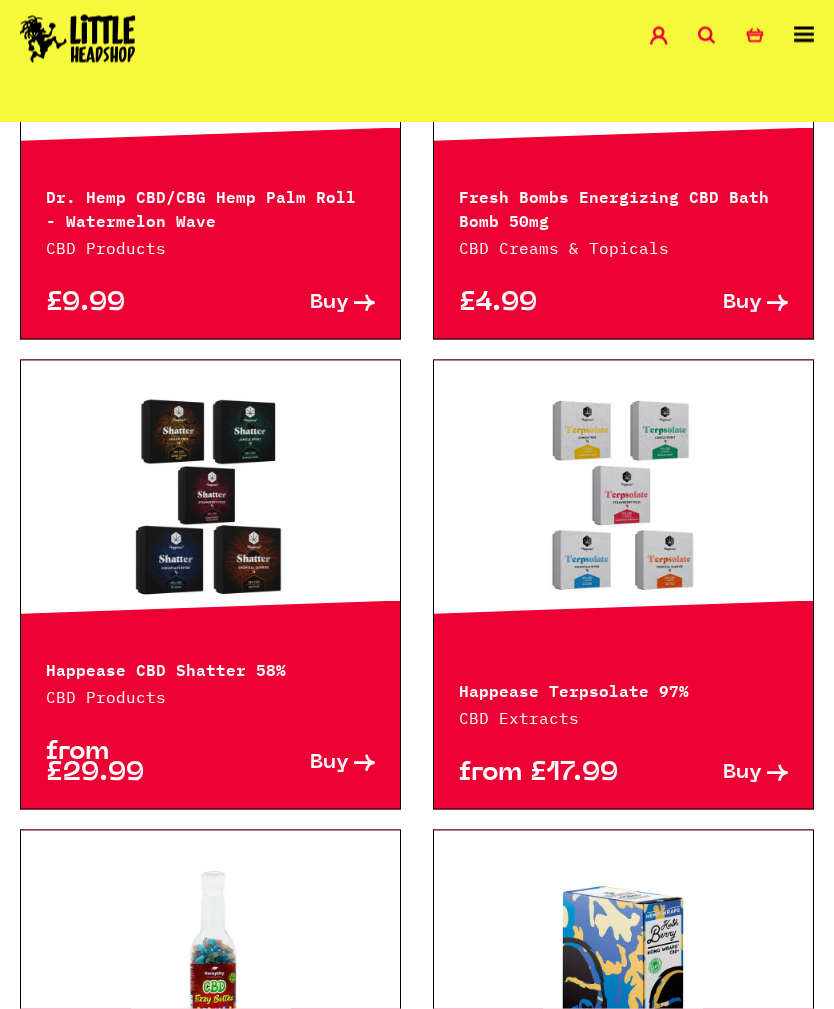 click on "Buy" at bounding box center [329, 763] 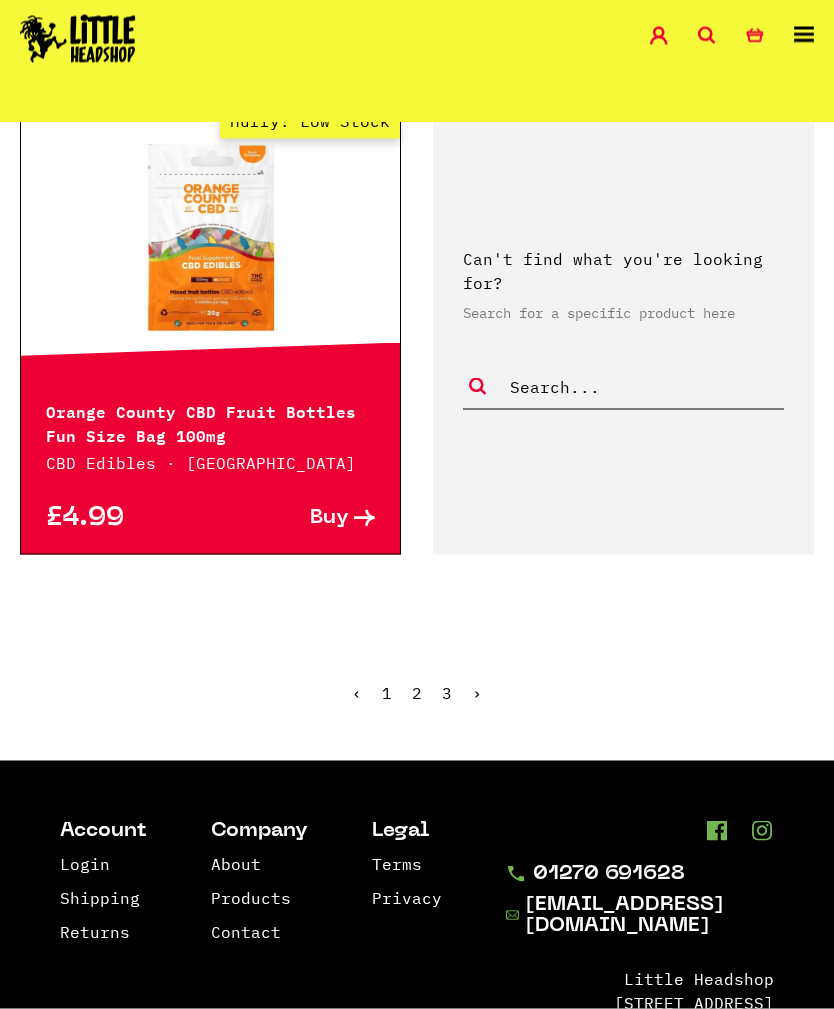 scroll, scrollTop: 5269, scrollLeft: 0, axis: vertical 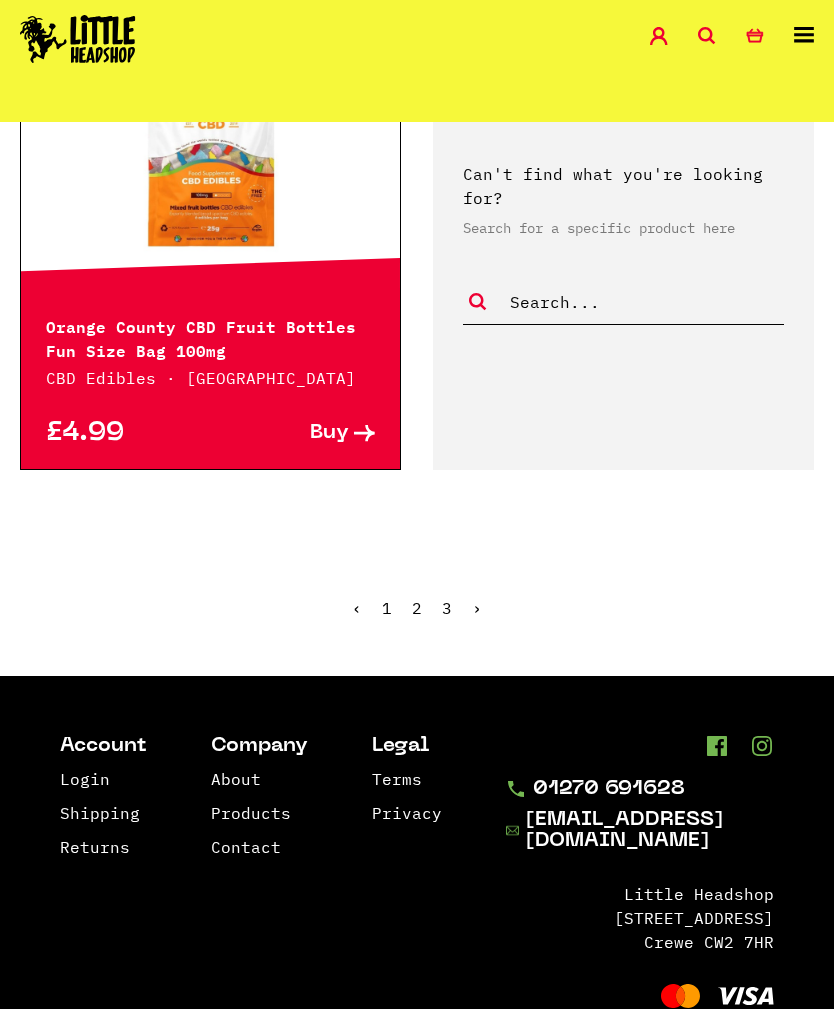 click on "‹
1
2
3
›" at bounding box center (417, 623) 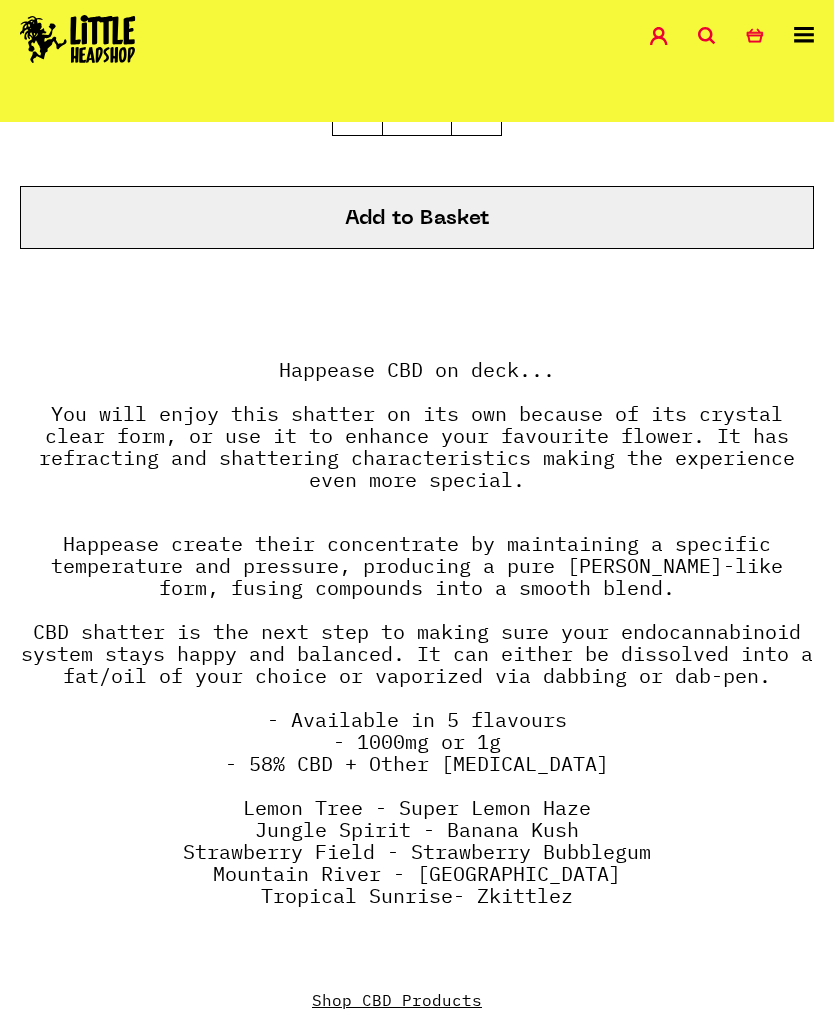 scroll, scrollTop: 1194, scrollLeft: 0, axis: vertical 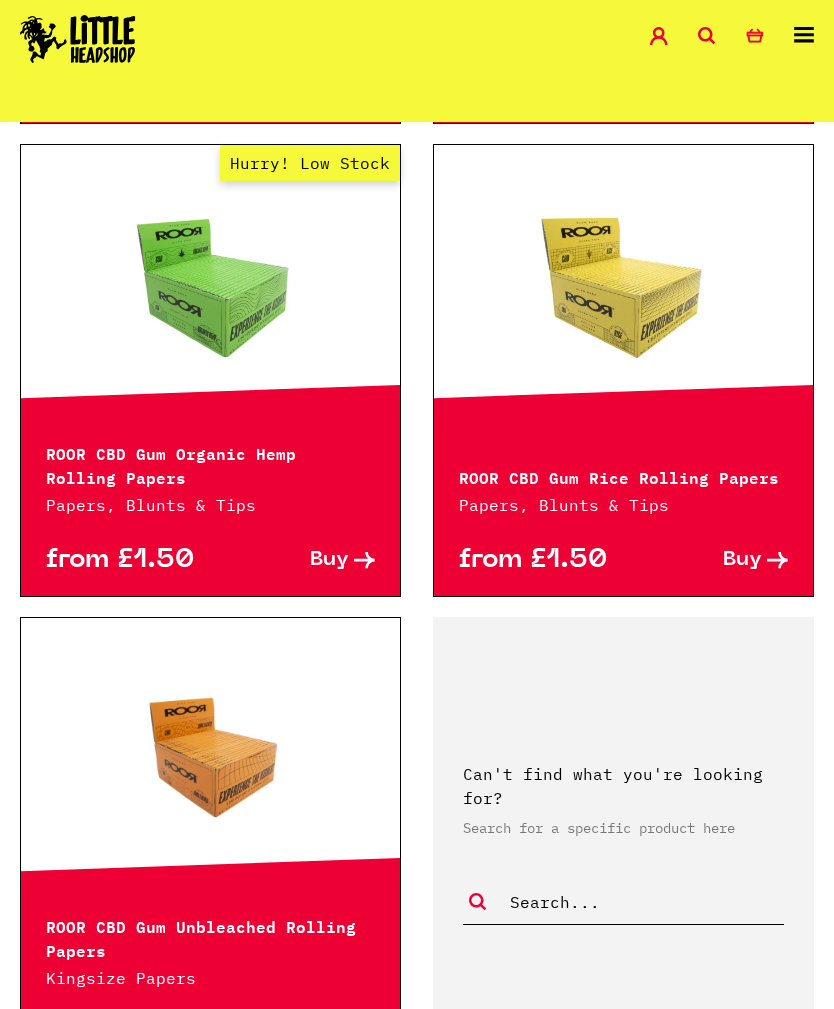 click at bounding box center (804, 35) 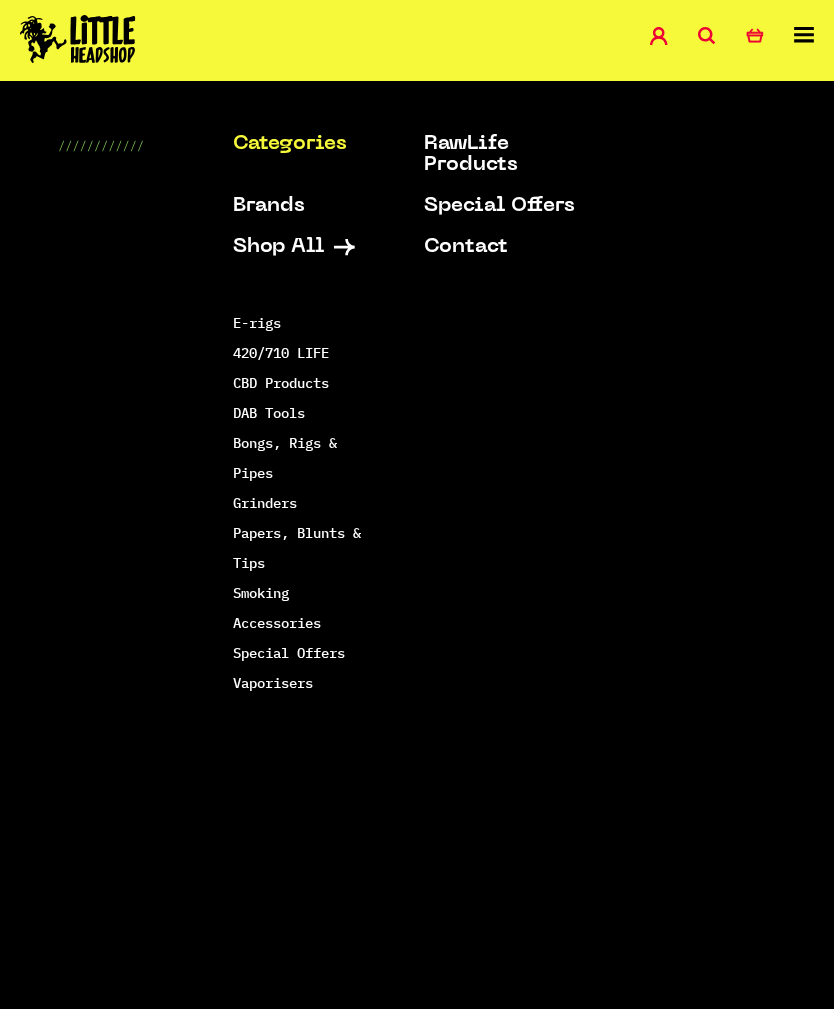 click on "DAB Tools" at bounding box center [269, 413] 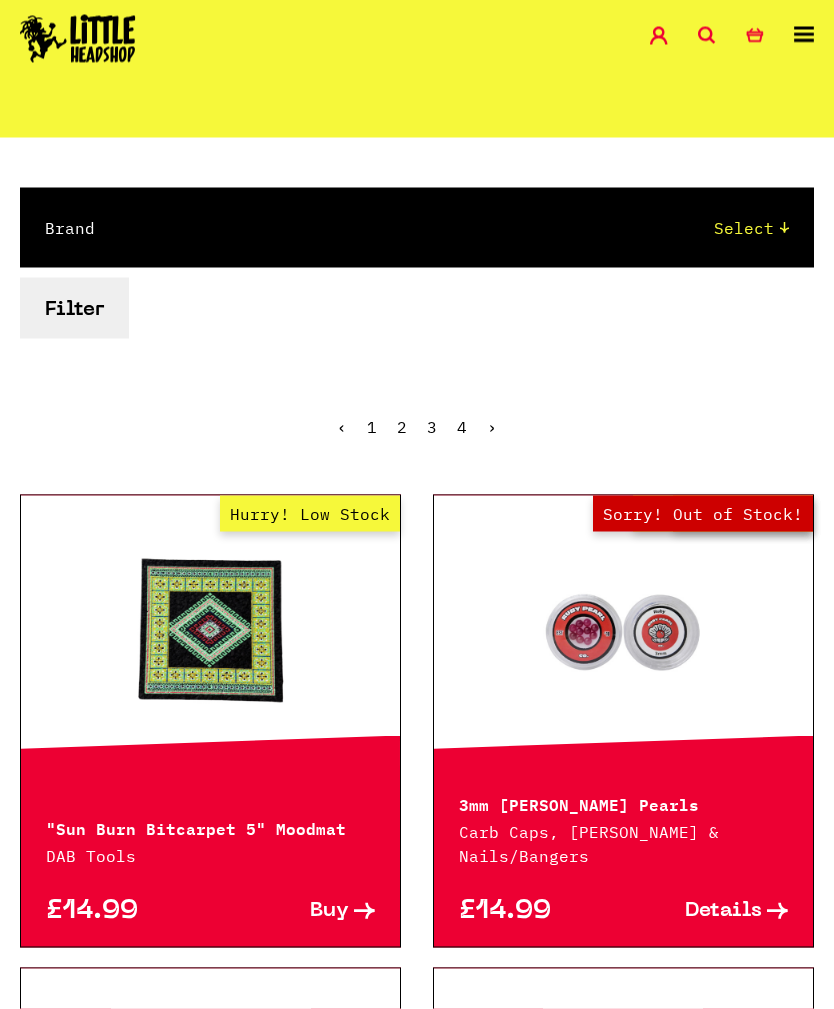 scroll, scrollTop: 330, scrollLeft: 0, axis: vertical 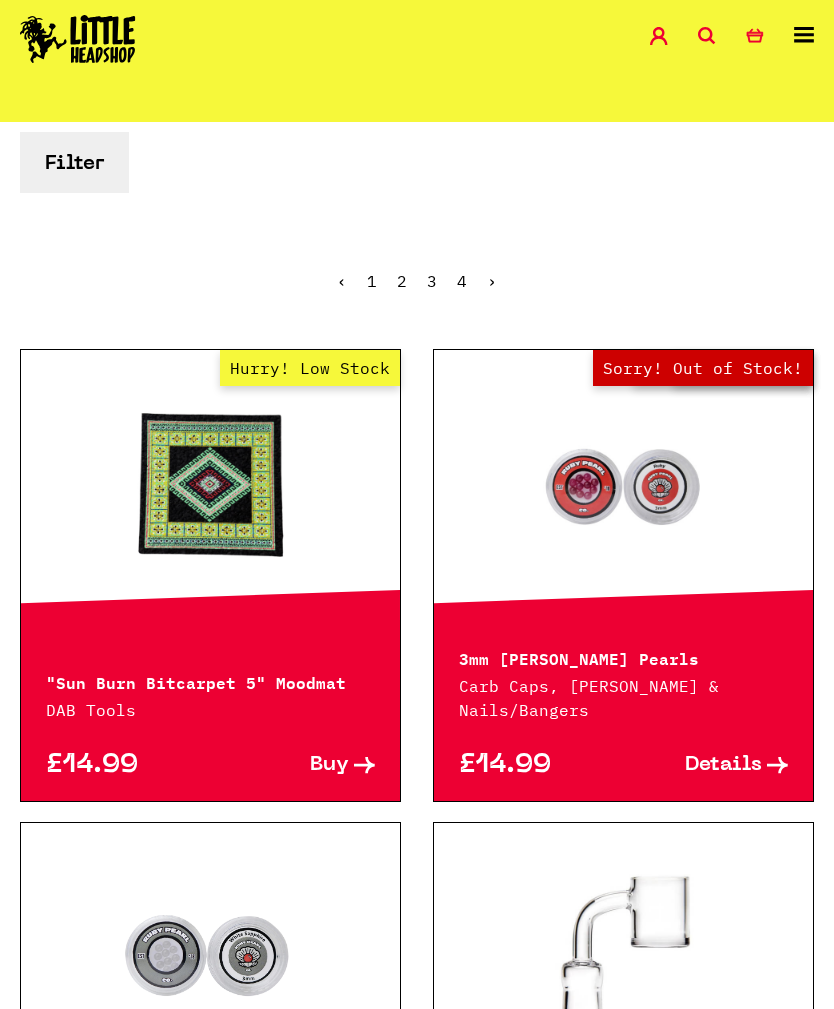 click on "Out of Stock
Hurry! Low Stock
Sorry! Out of Stock!" at bounding box center [623, 485] 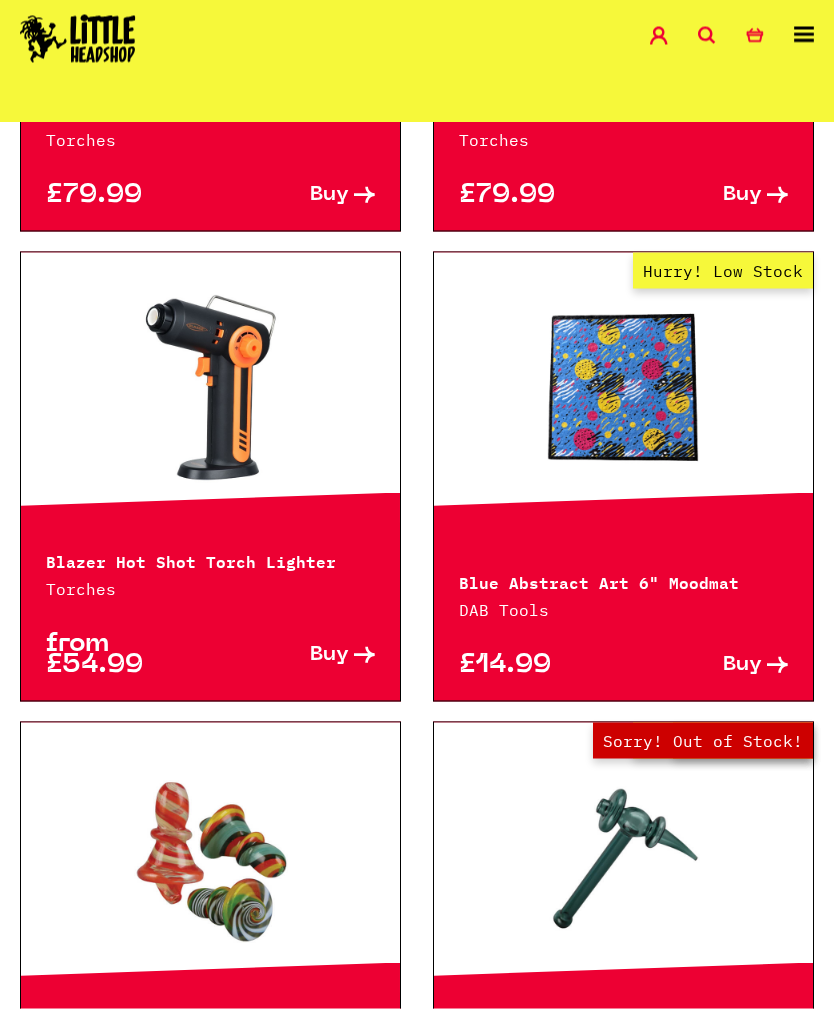 scroll, scrollTop: 3811, scrollLeft: 0, axis: vertical 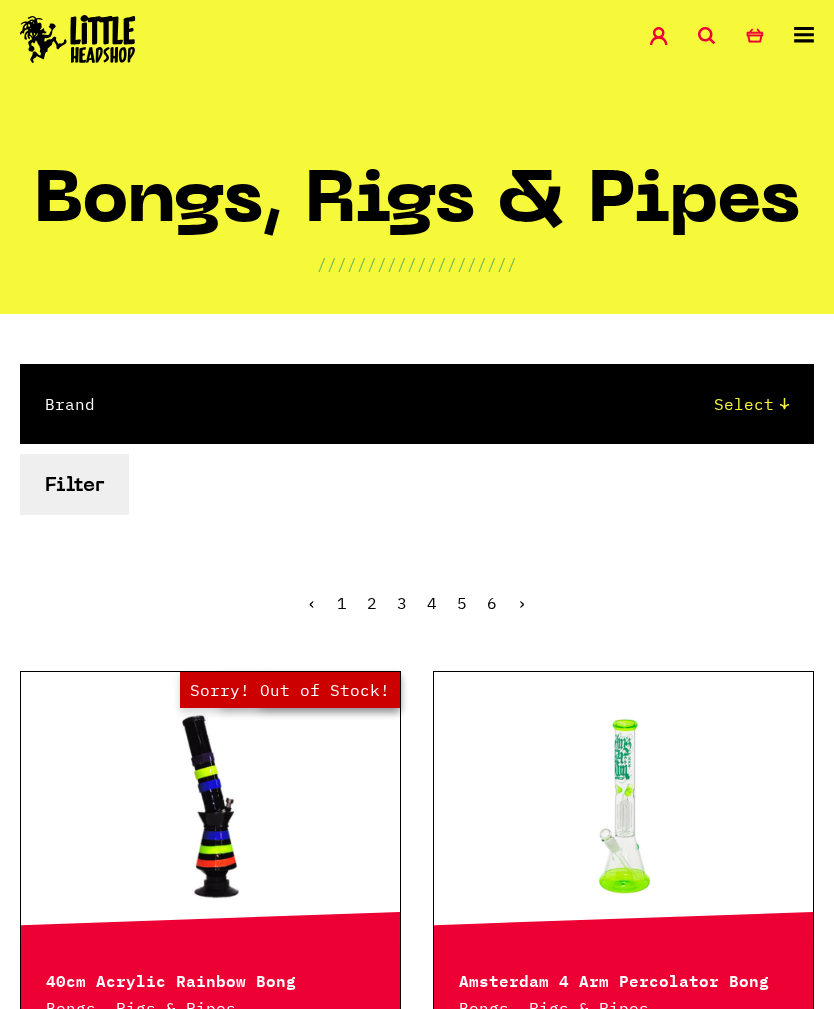 click on "Filter" at bounding box center (74, 484) 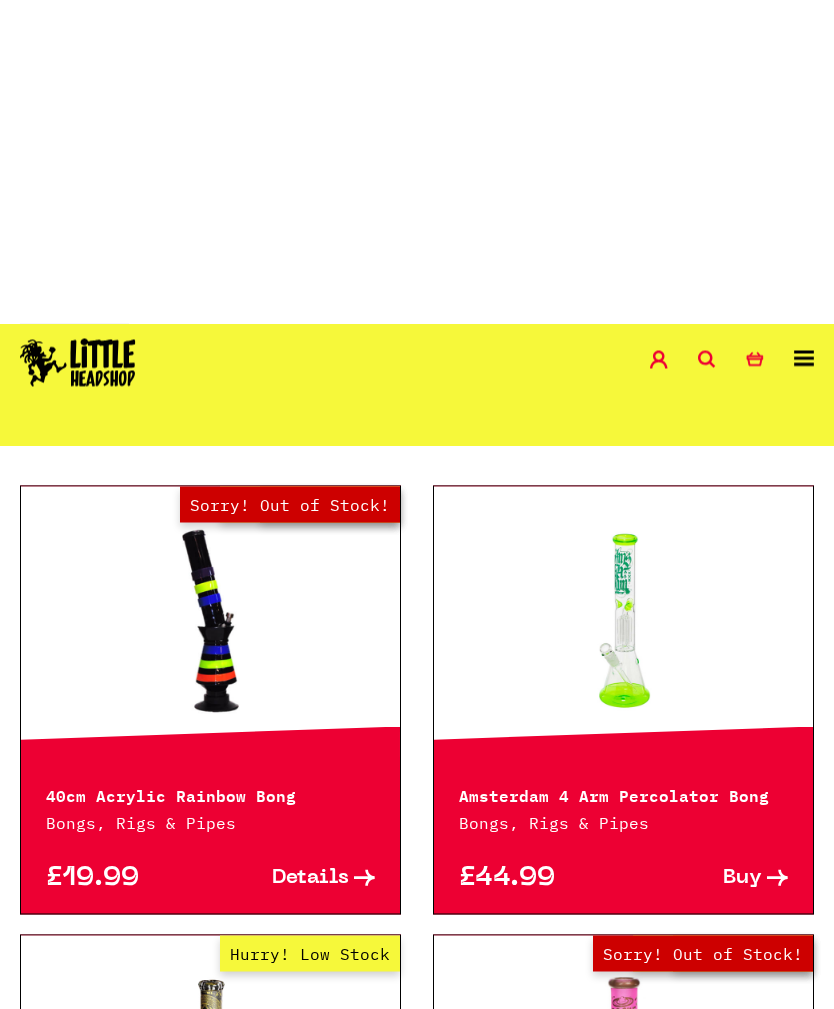 scroll, scrollTop: 0, scrollLeft: 0, axis: both 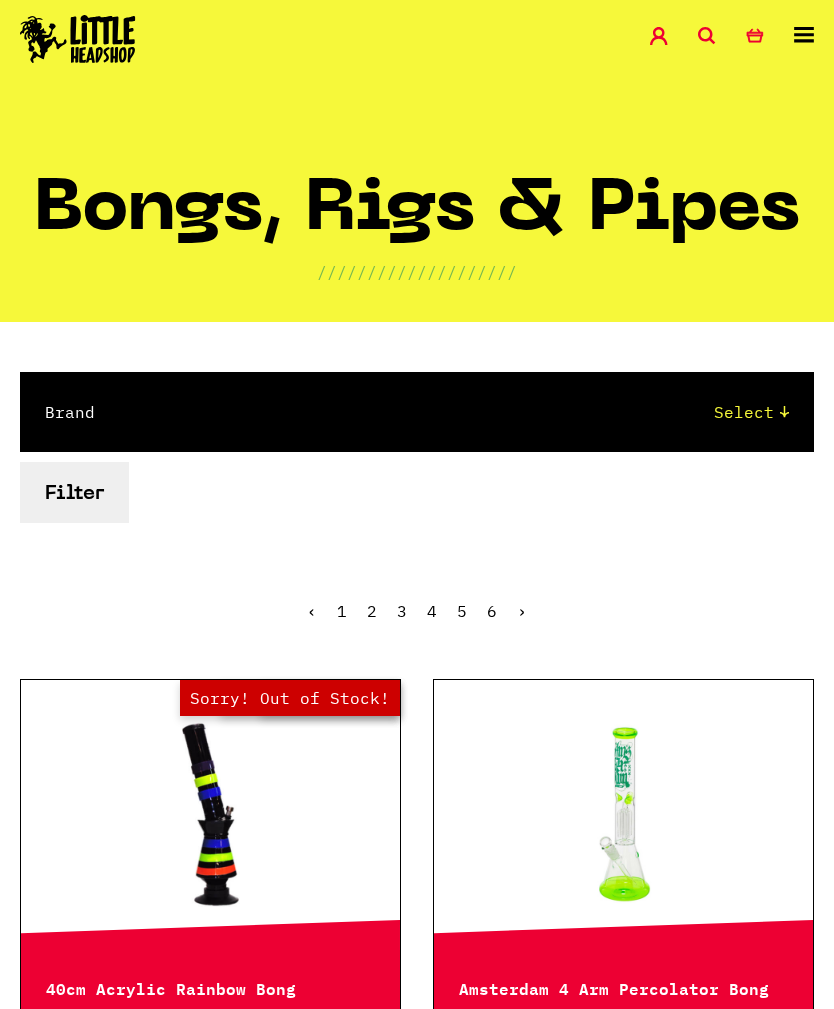 click on "Filter" at bounding box center (74, 492) 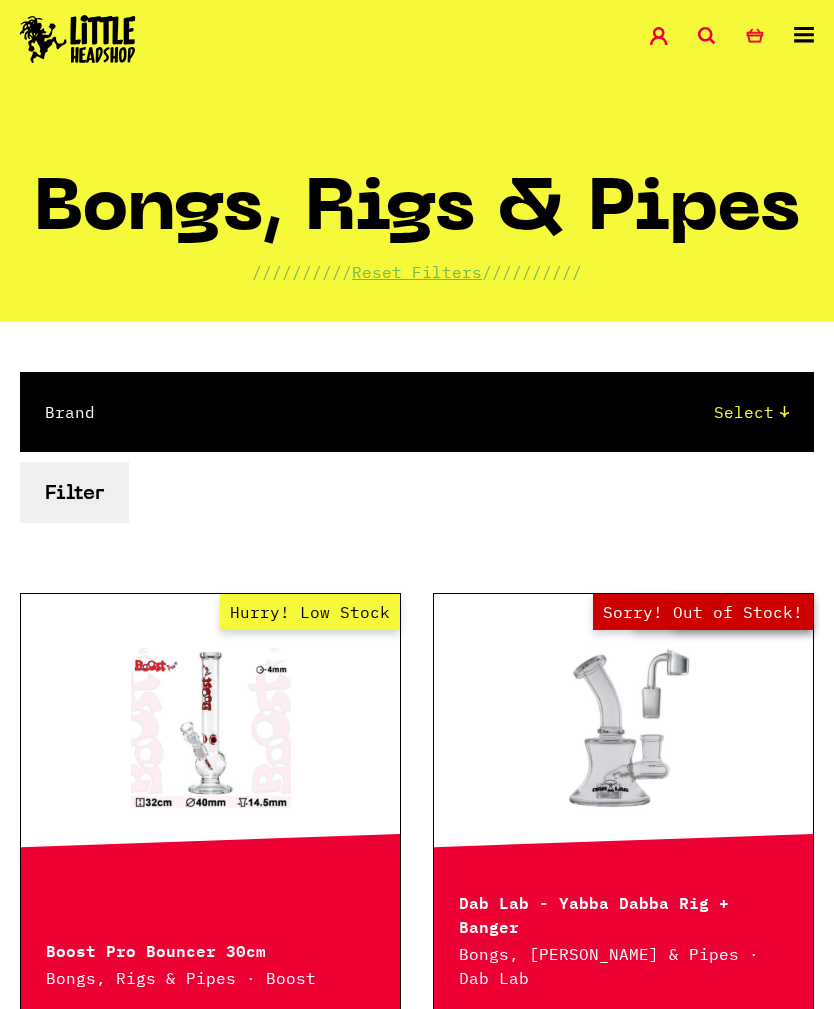 scroll, scrollTop: 0, scrollLeft: 0, axis: both 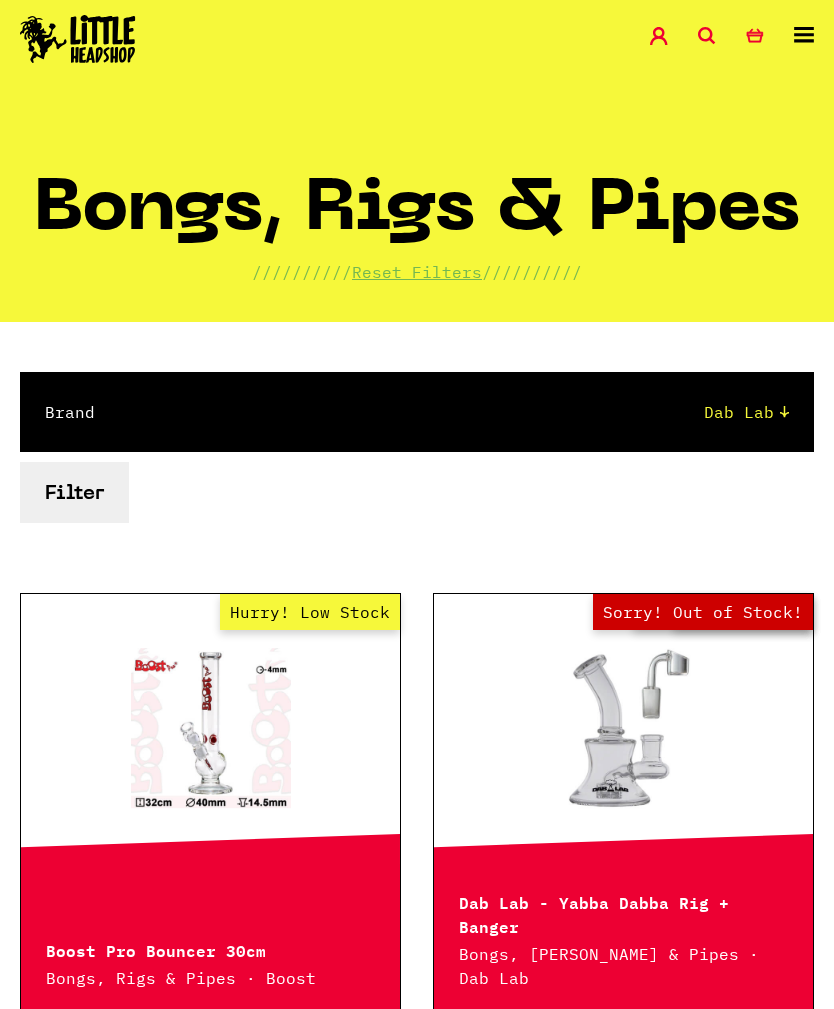 click on "Filter" at bounding box center (74, 492) 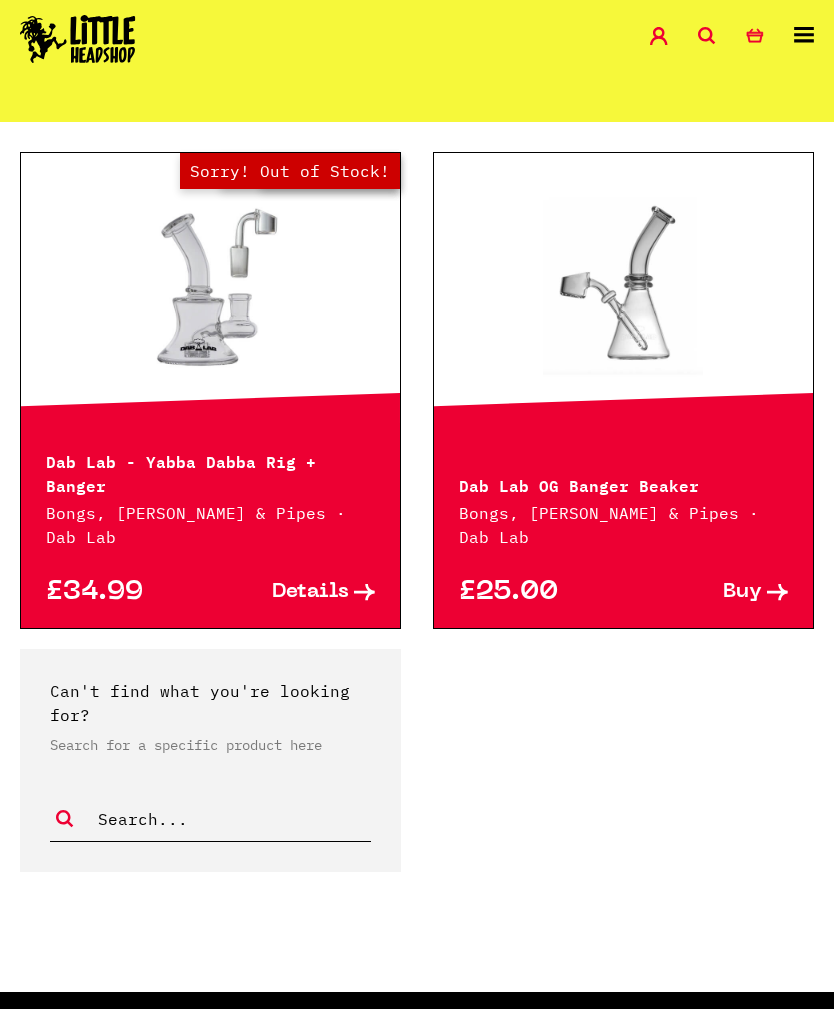 scroll, scrollTop: 440, scrollLeft: 0, axis: vertical 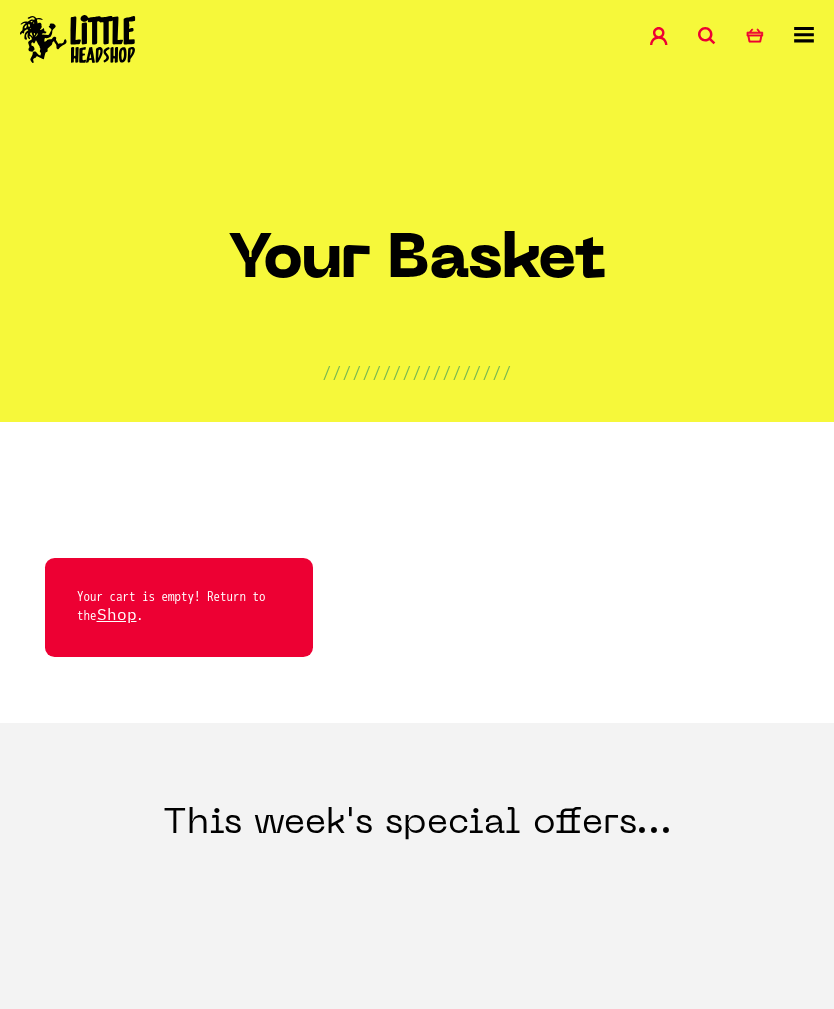 click on "Shop
Special Offers
Contact
Blog
Account
Search
0
Basket" at bounding box center [417, 40] 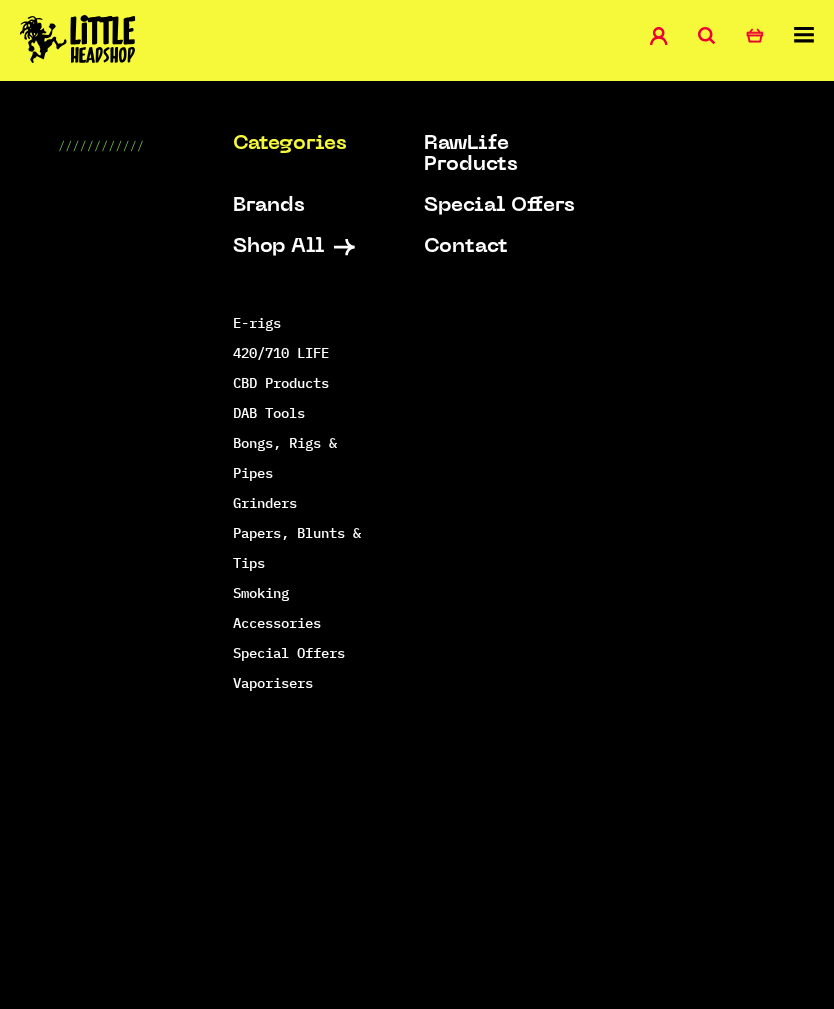 click on "Smoking Accessories" at bounding box center [277, 608] 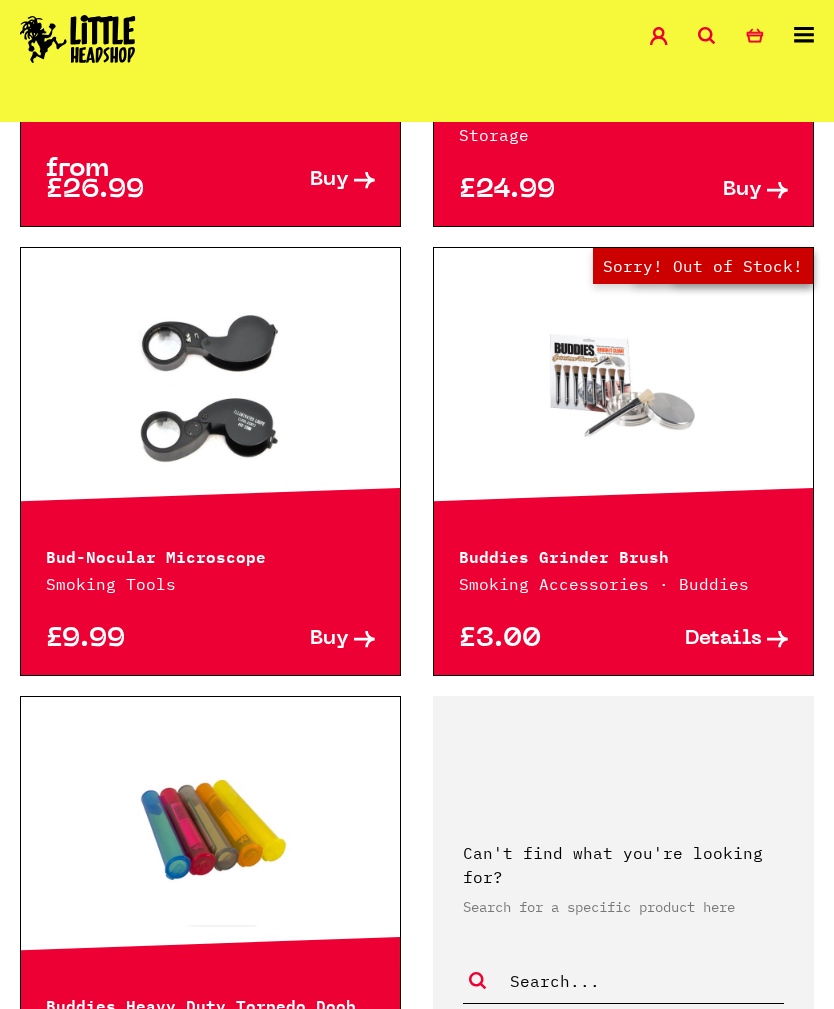 scroll, scrollTop: 4635, scrollLeft: 0, axis: vertical 